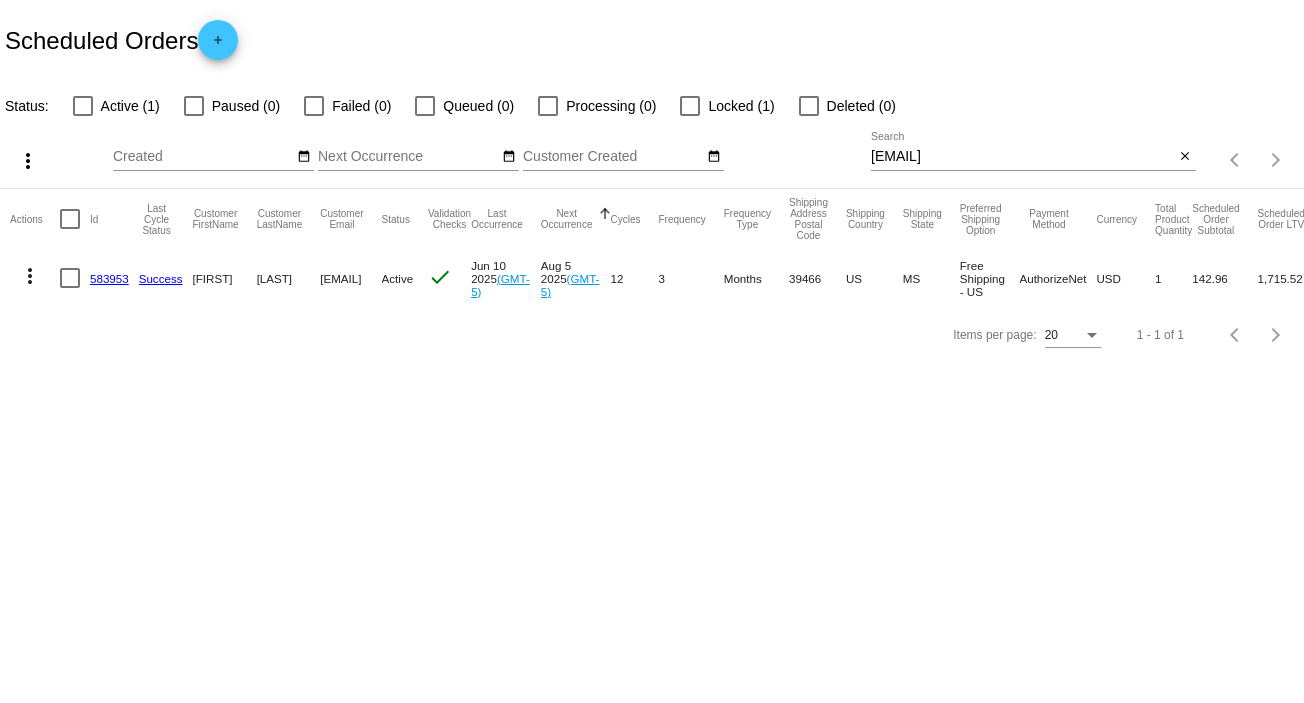 scroll, scrollTop: 0, scrollLeft: 0, axis: both 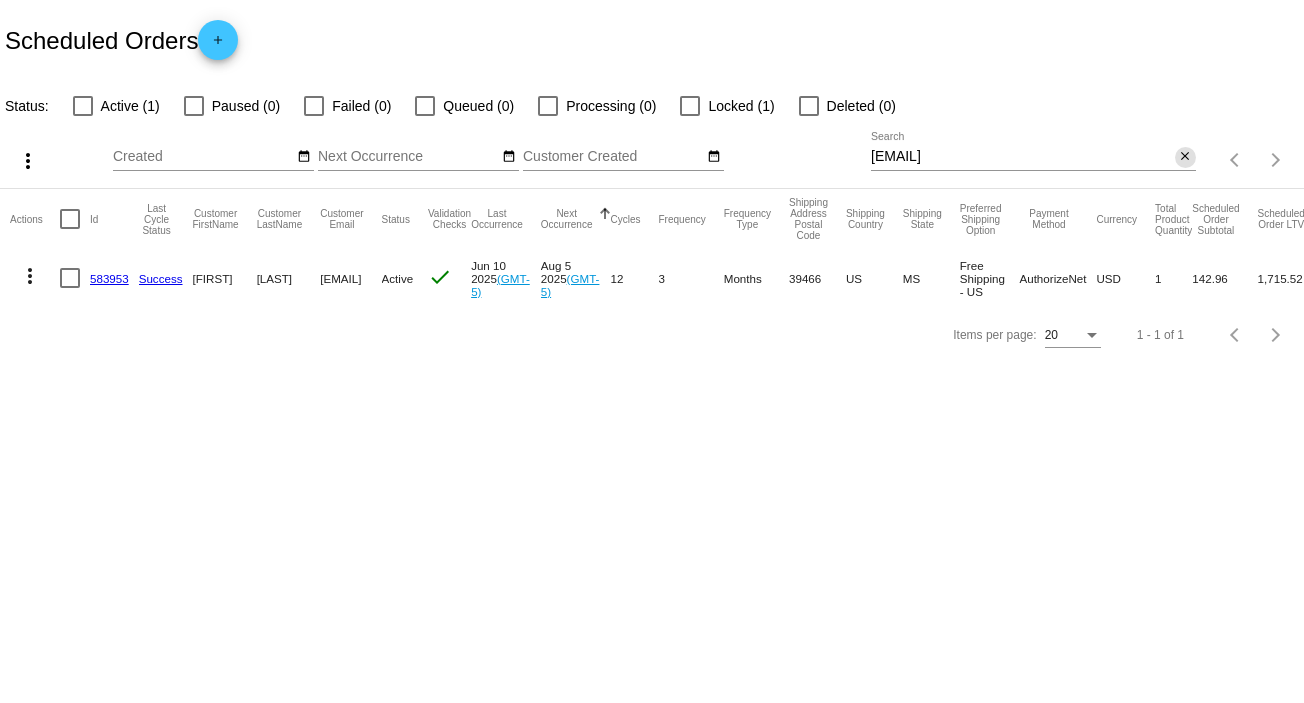 click on "close" 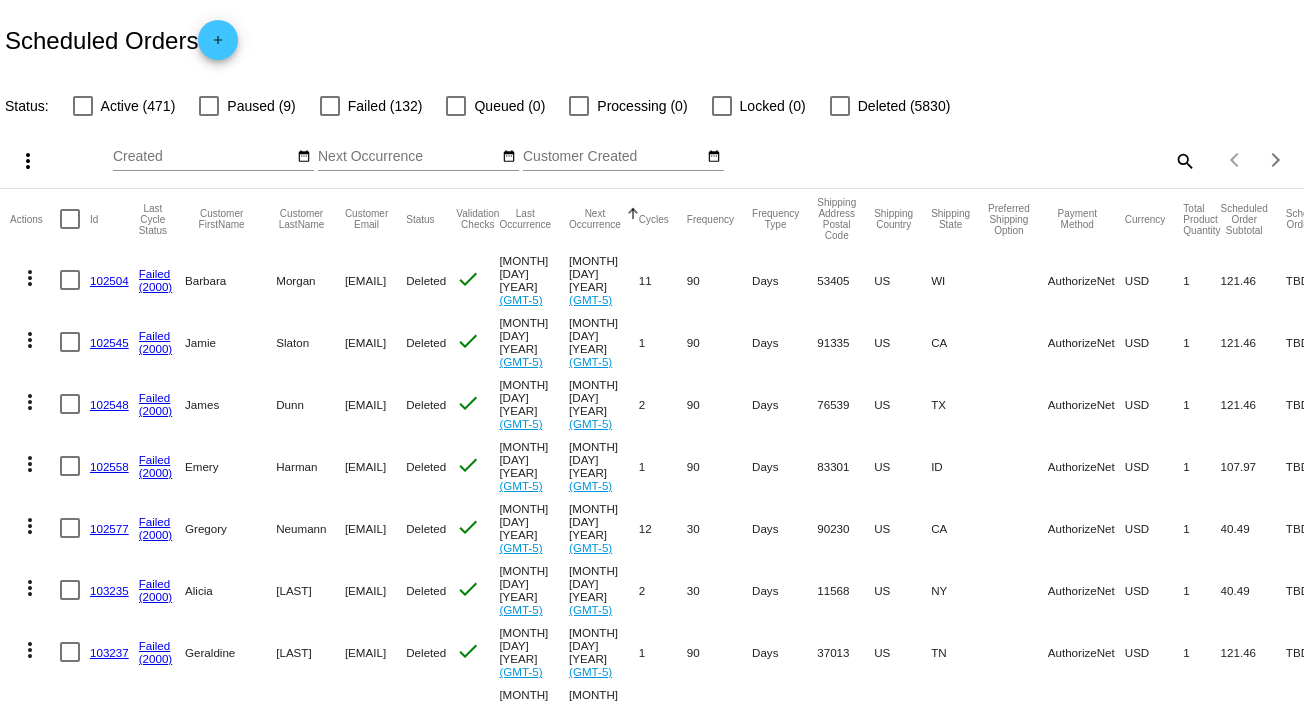 click on "search" 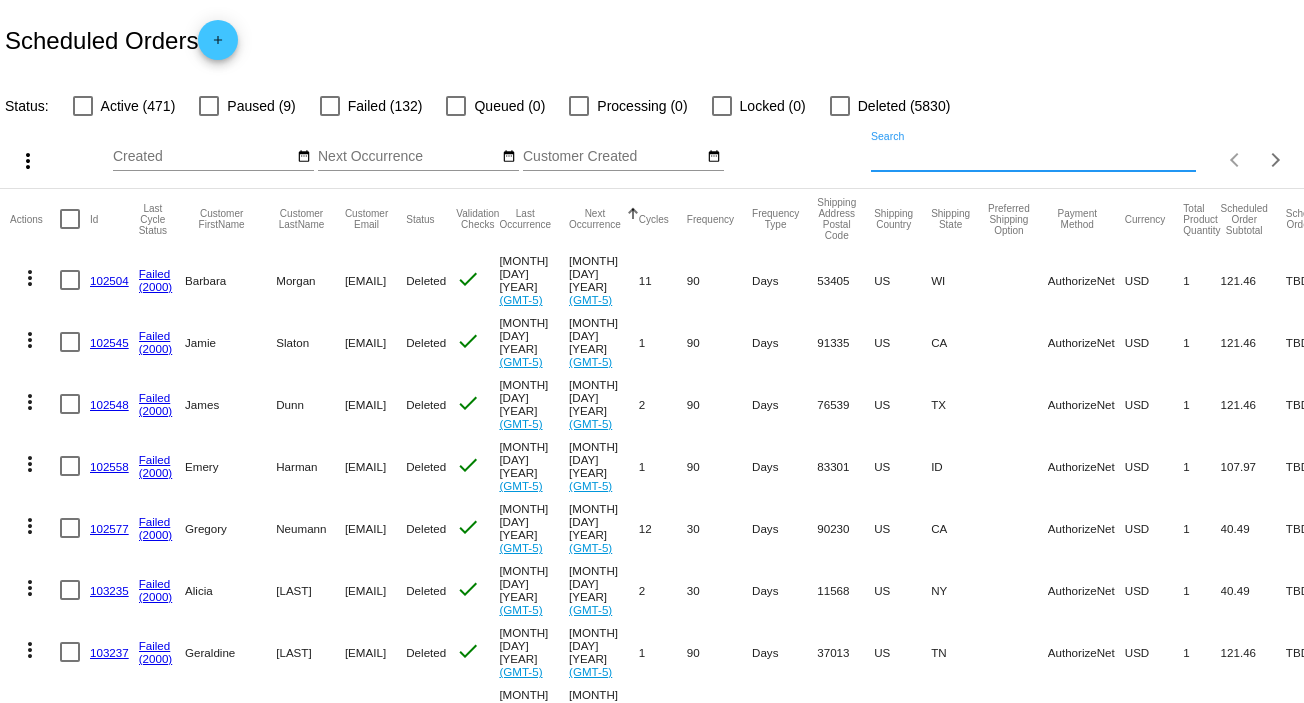 click on "Search" at bounding box center (1033, 157) 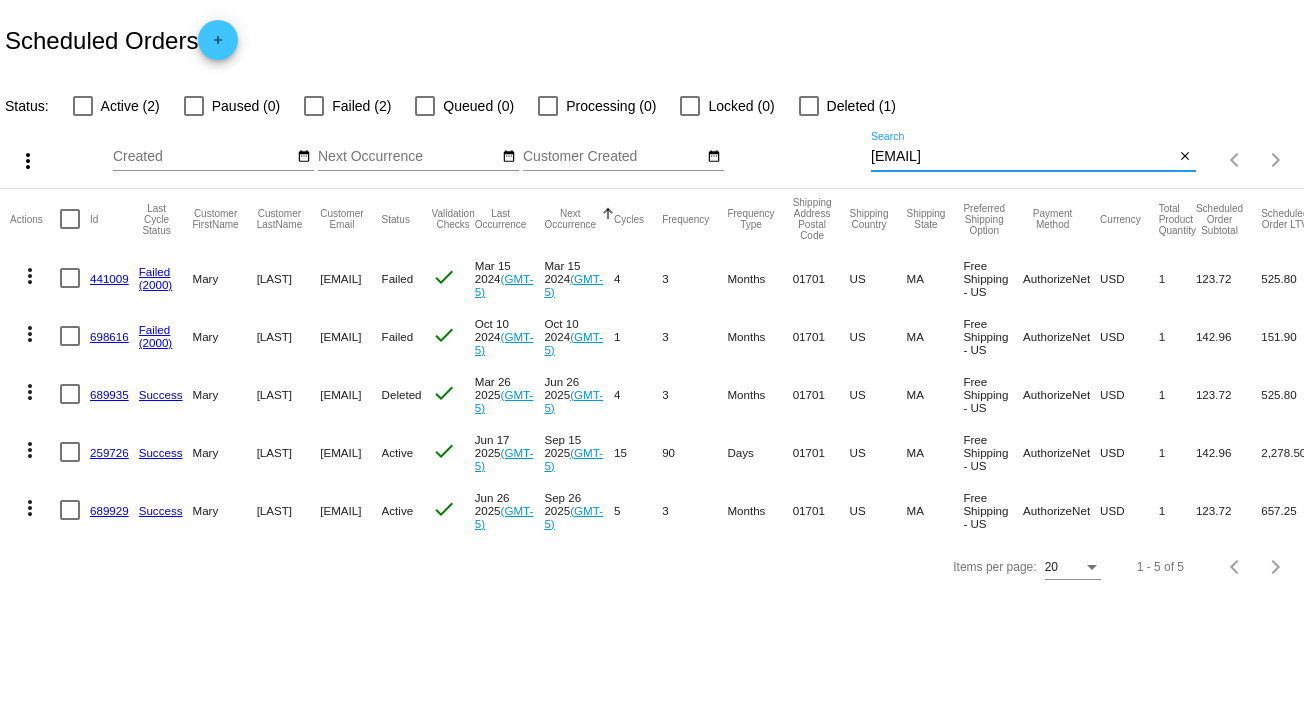 type on "[EMAIL]" 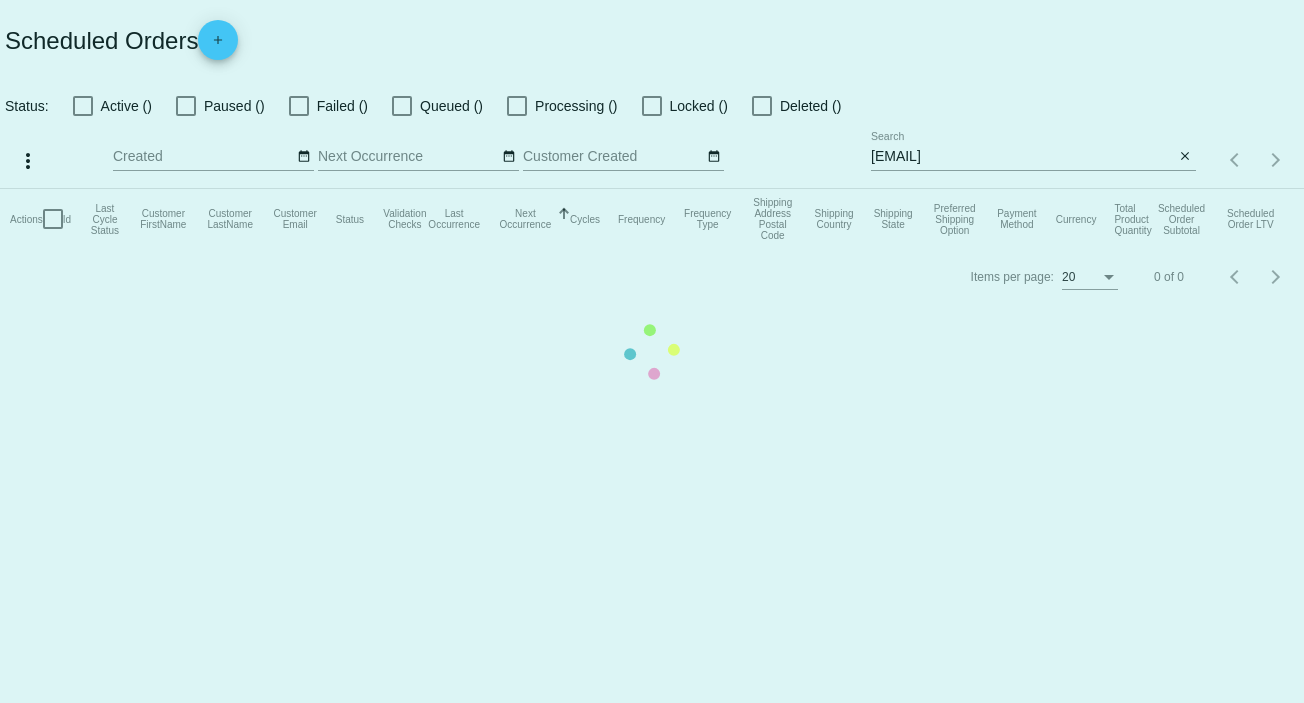 scroll, scrollTop: 0, scrollLeft: 0, axis: both 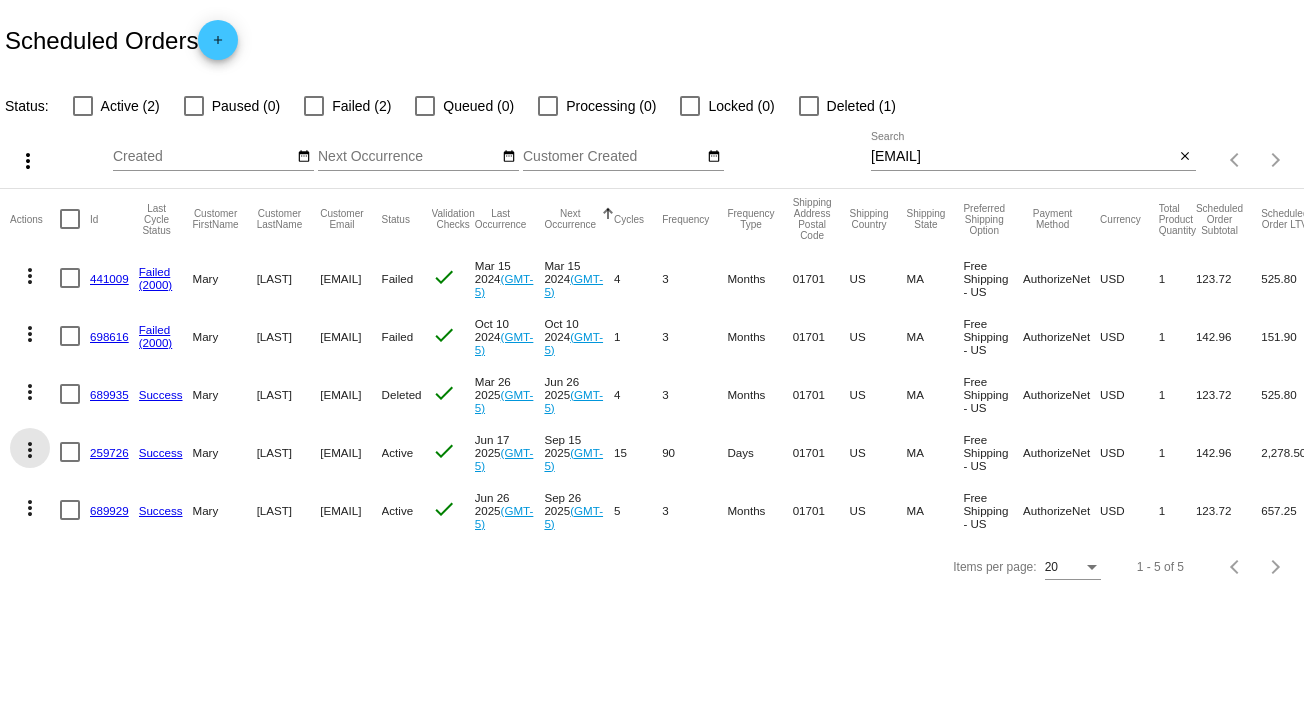 click on "more_vert" 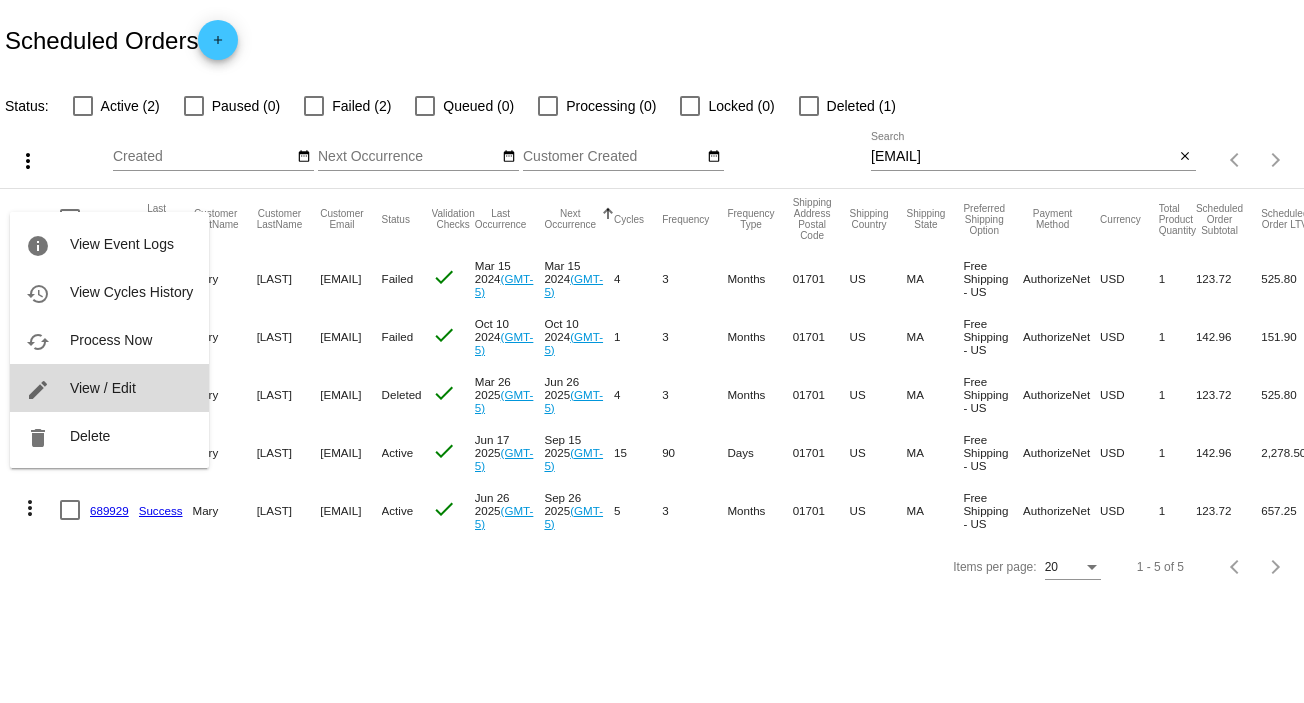 click on "edit
View / Edit" at bounding box center (109, 388) 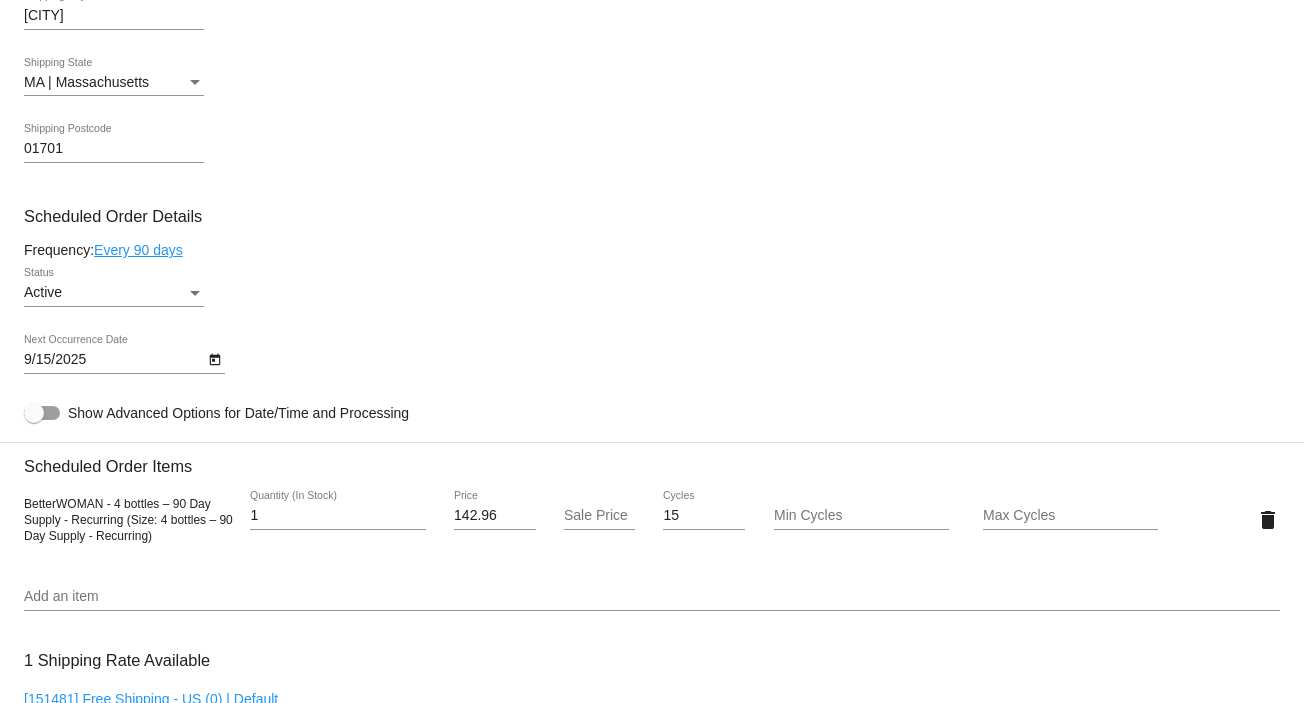 scroll, scrollTop: 1037, scrollLeft: 0, axis: vertical 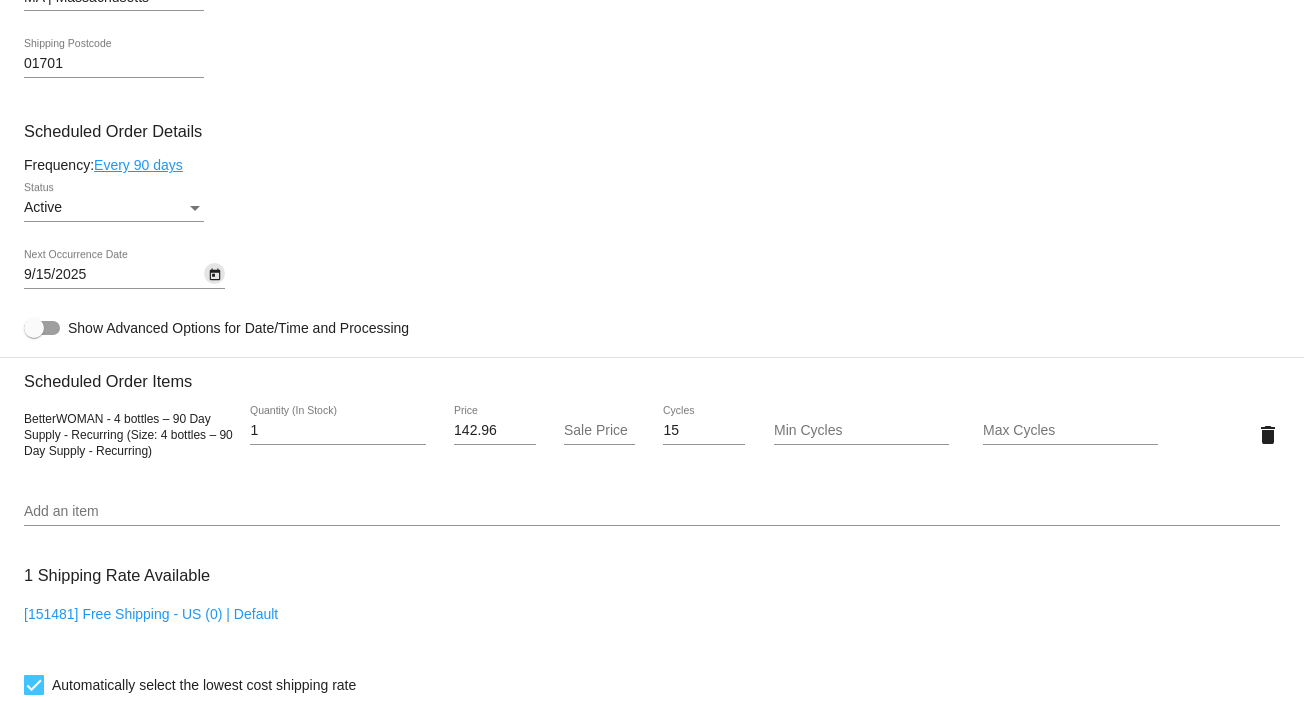 click 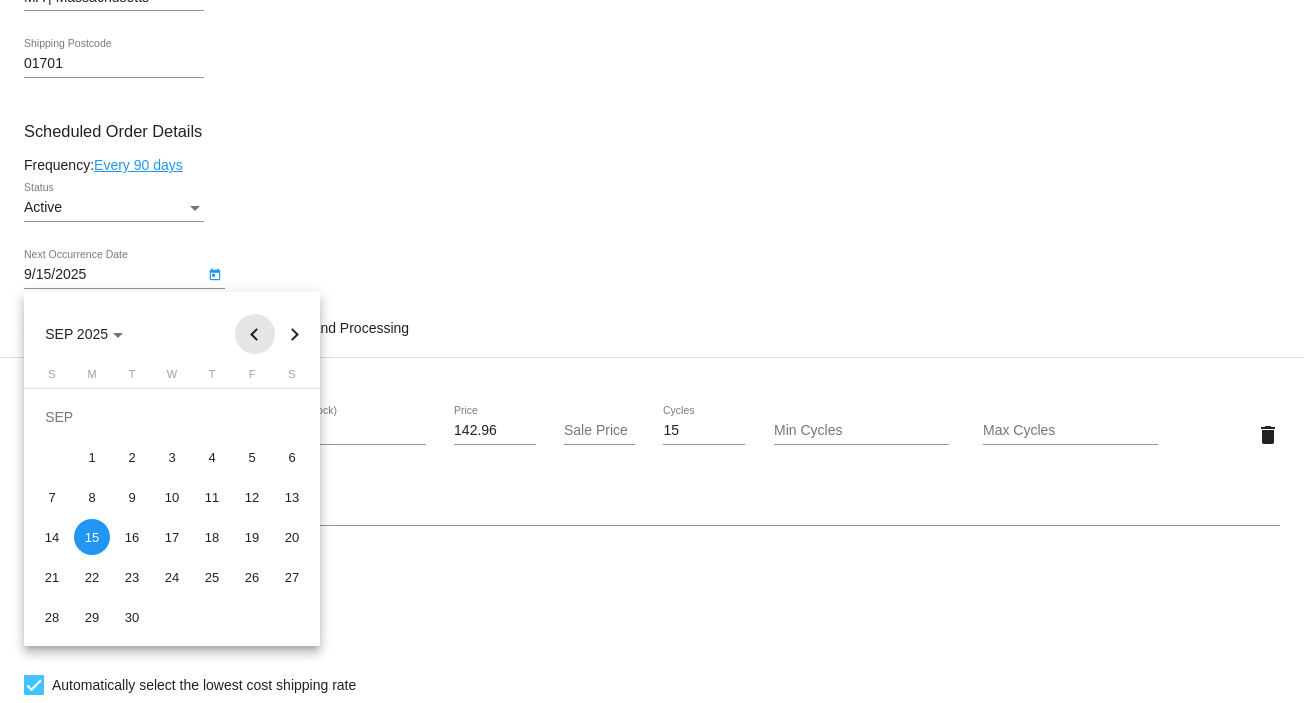 click at bounding box center (255, 334) 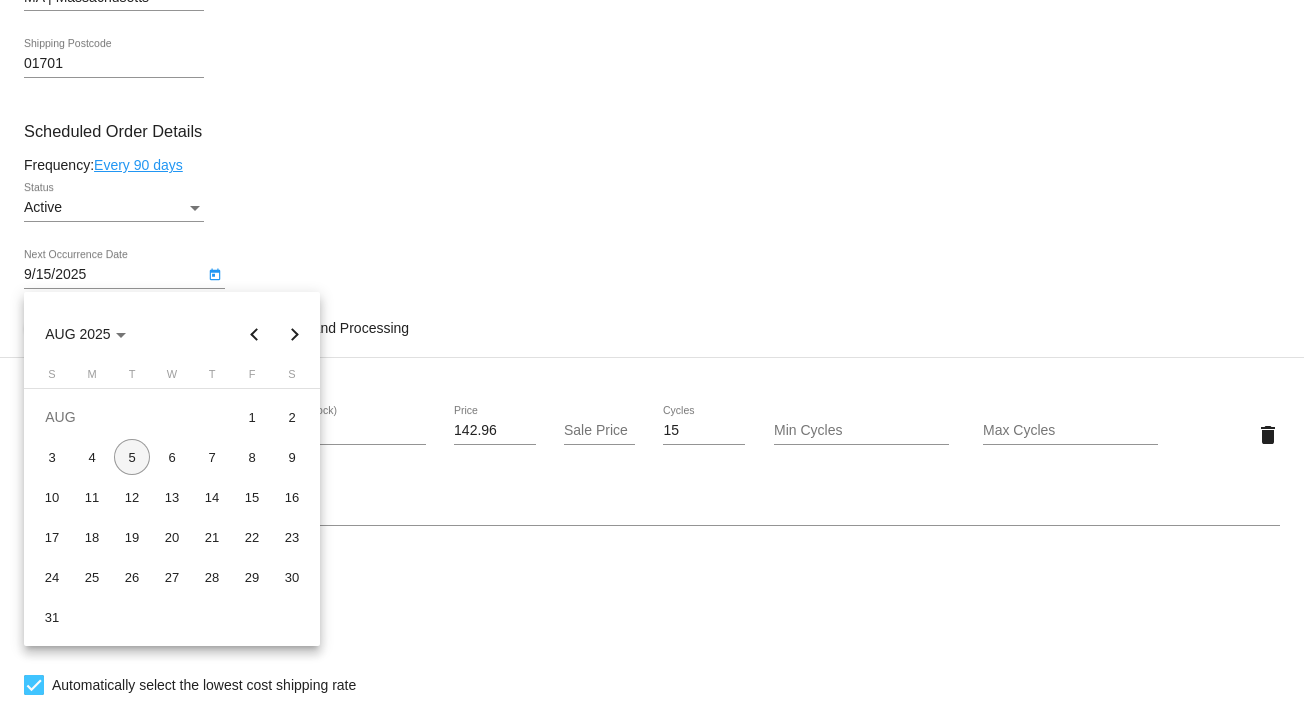 click on "5" at bounding box center [132, 457] 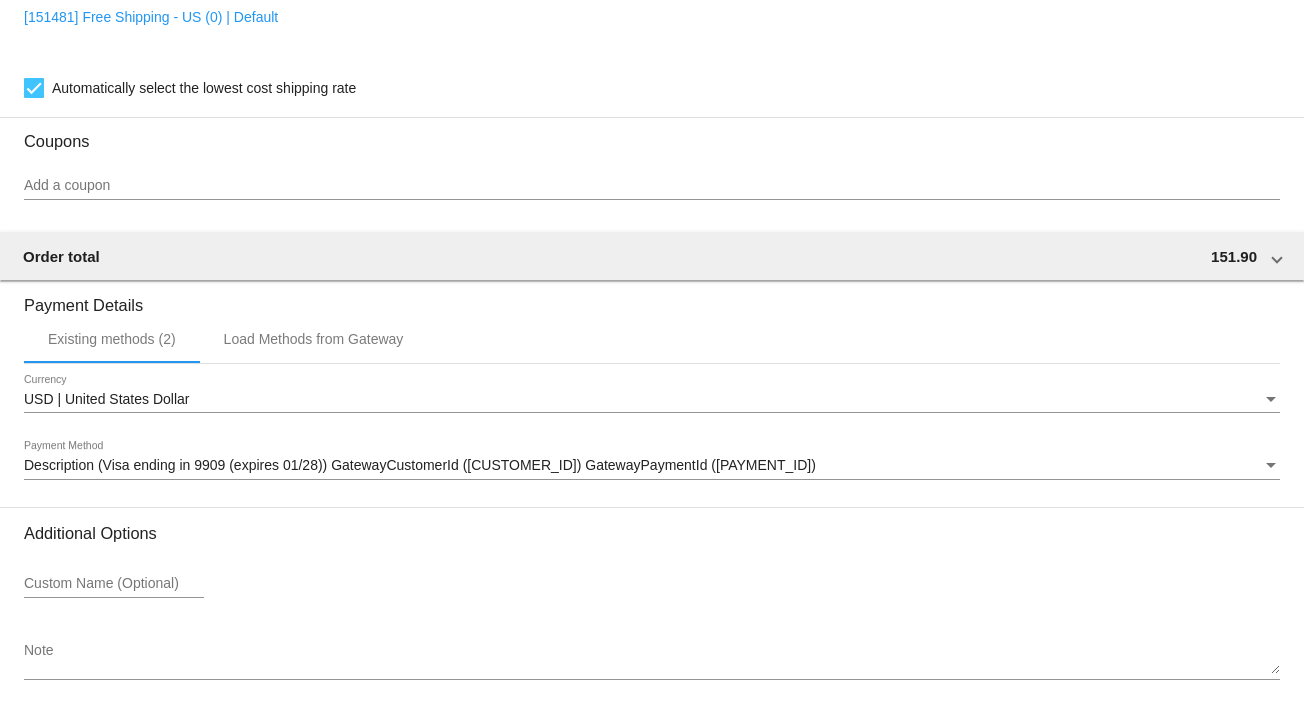 scroll, scrollTop: 1727, scrollLeft: 0, axis: vertical 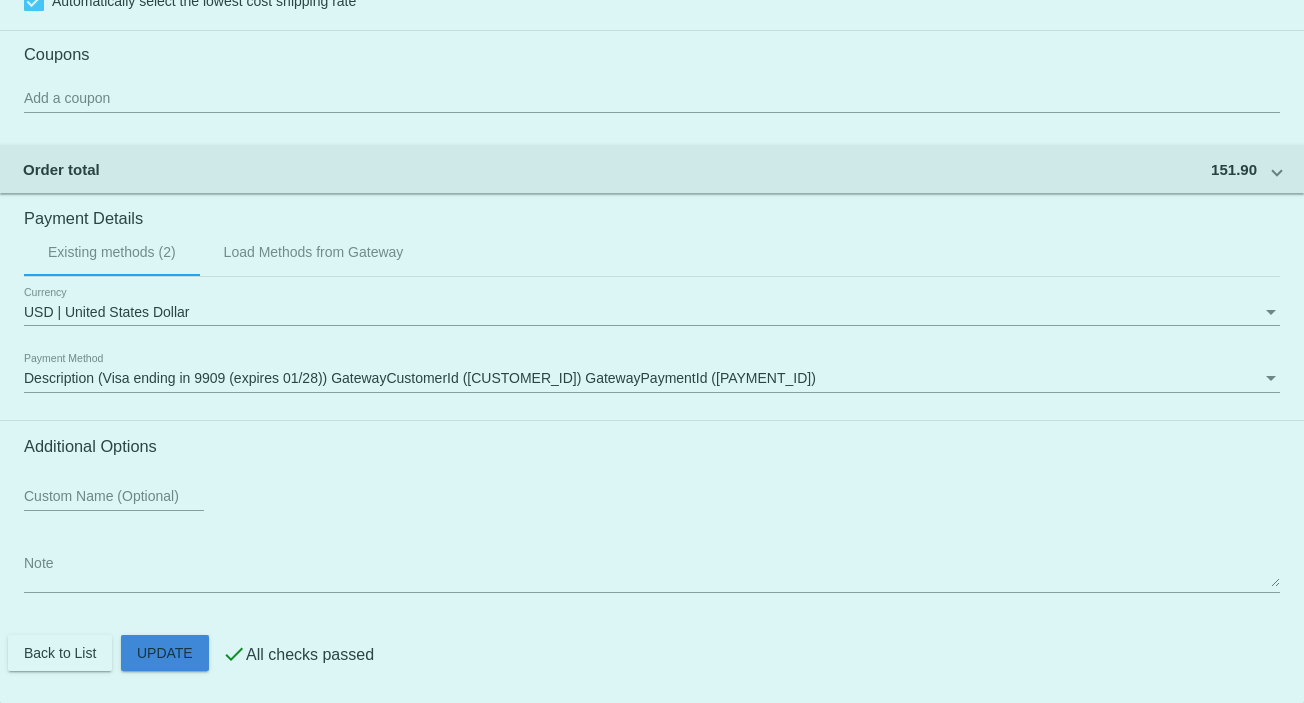 click on "Customer
894331: Mary Wolff-Salin
hermitage@verizon.net
Customer Shipping
Enter Shipping Address Select A Saved Address (0)
Mary
Shipping First Name
Wolff-Salin
Shipping Last Name
US | USA
Shipping Country
933 Central St
Shipping Street 1
Apt. 114
Shipping Street 2
Framingham
Shipping City
MA | Massachusetts
Shipping State
01701
Shipping Postcode
Scheduled Order Details
Frequency:
Every 90 days
Active
1" 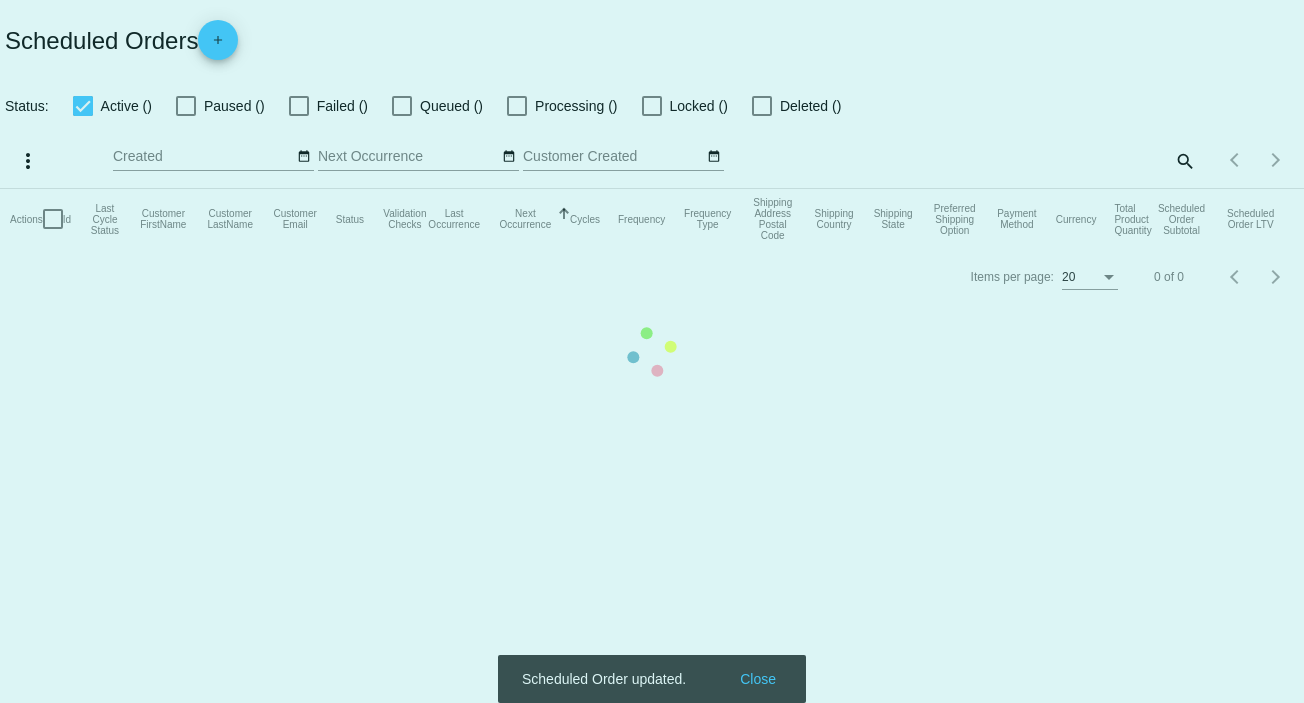 checkbox on "false" 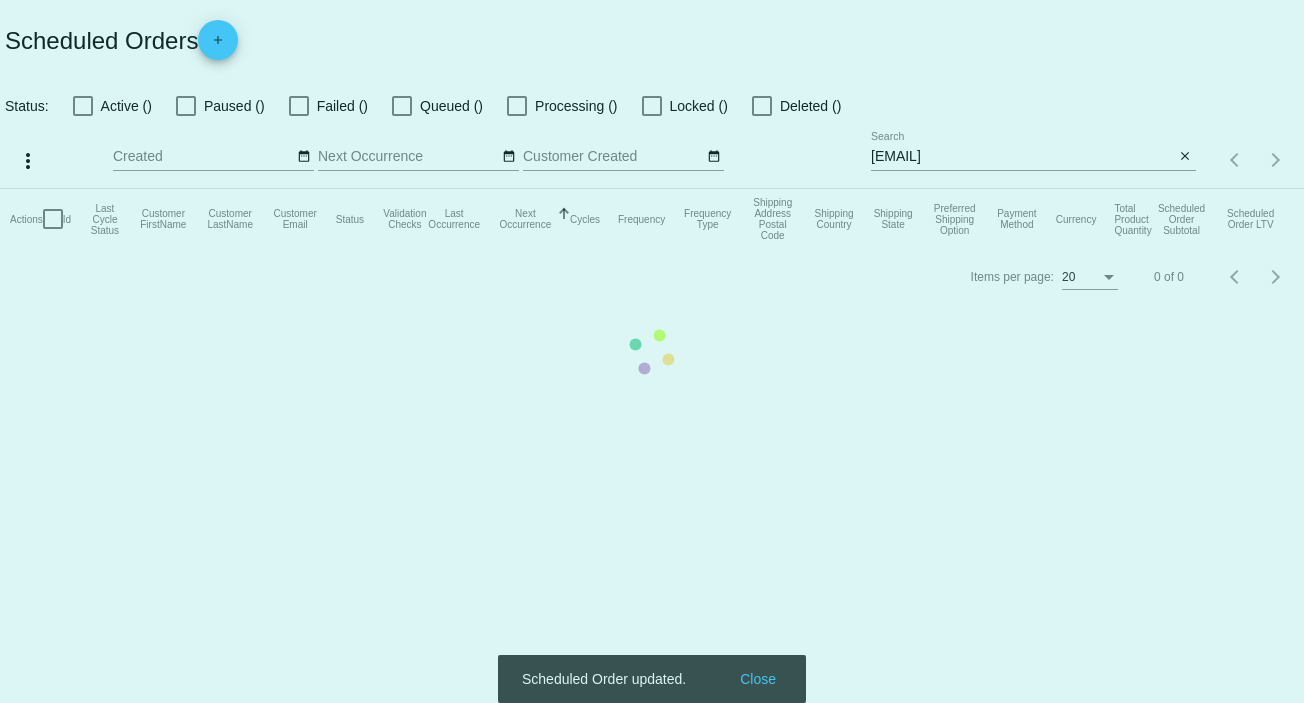 scroll, scrollTop: 0, scrollLeft: 0, axis: both 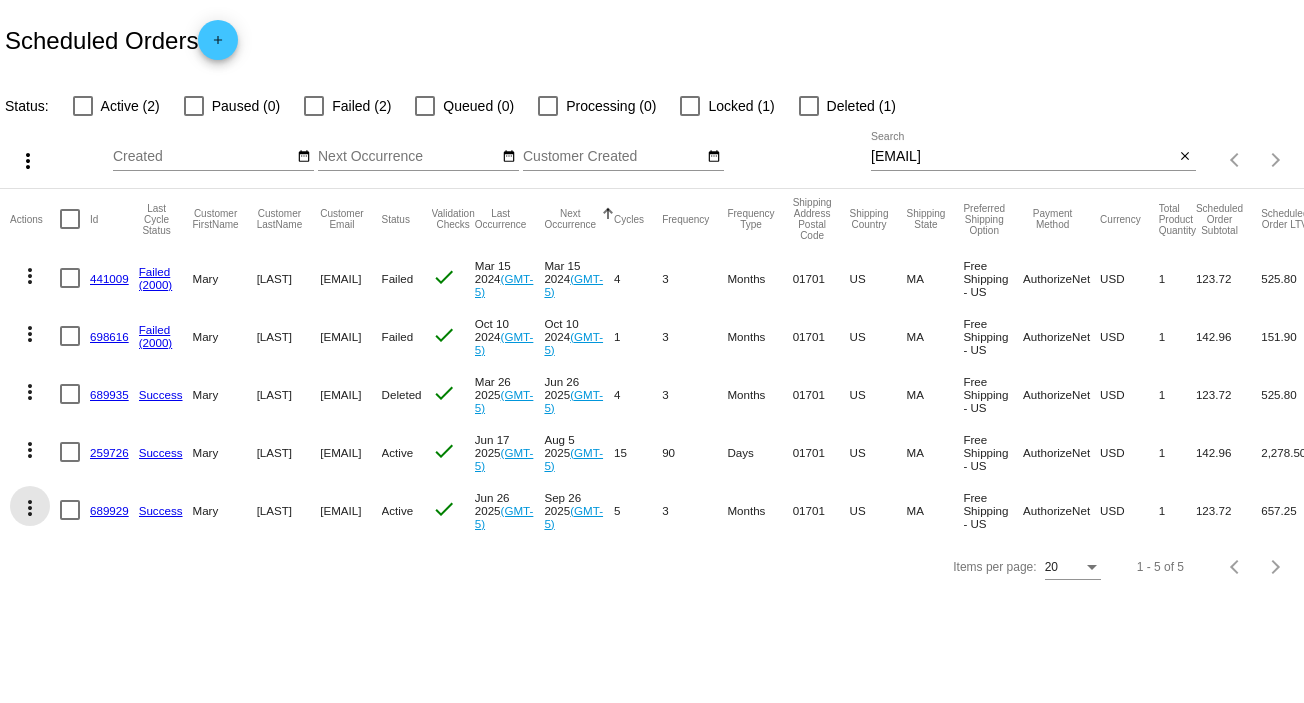 click on "more_vert" 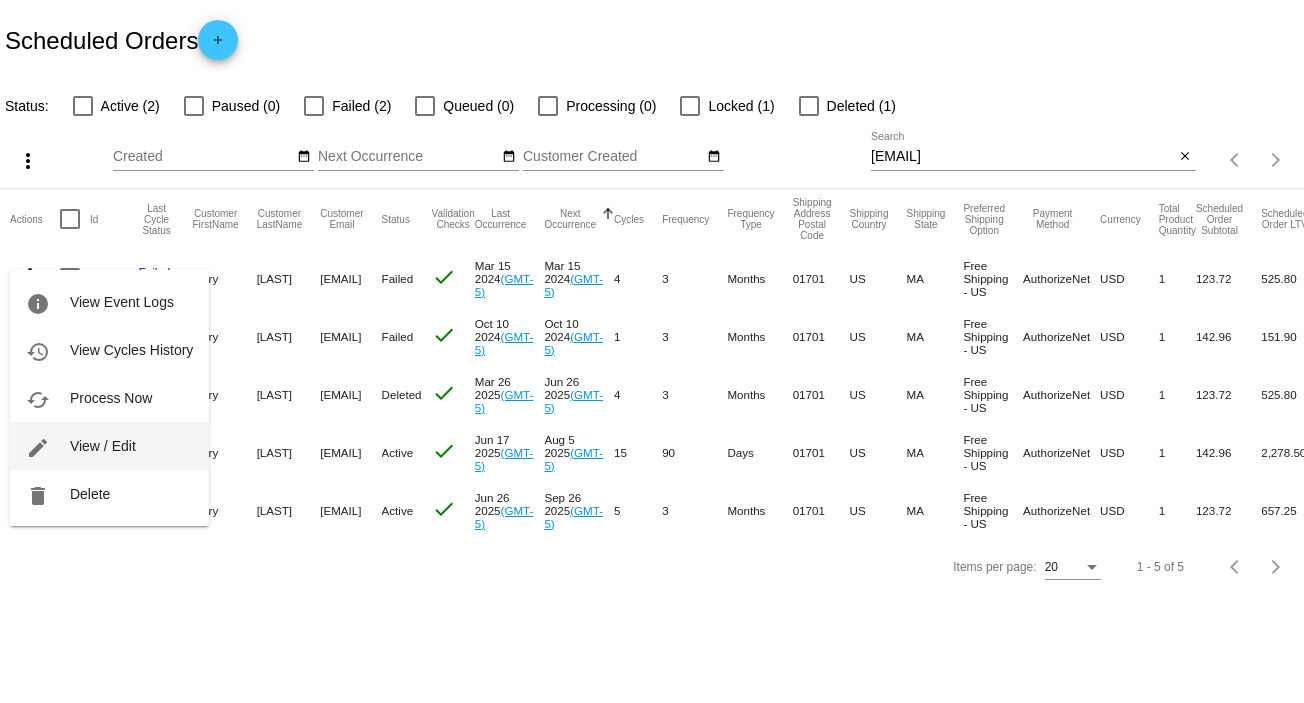 click on "View / Edit" at bounding box center (103, 446) 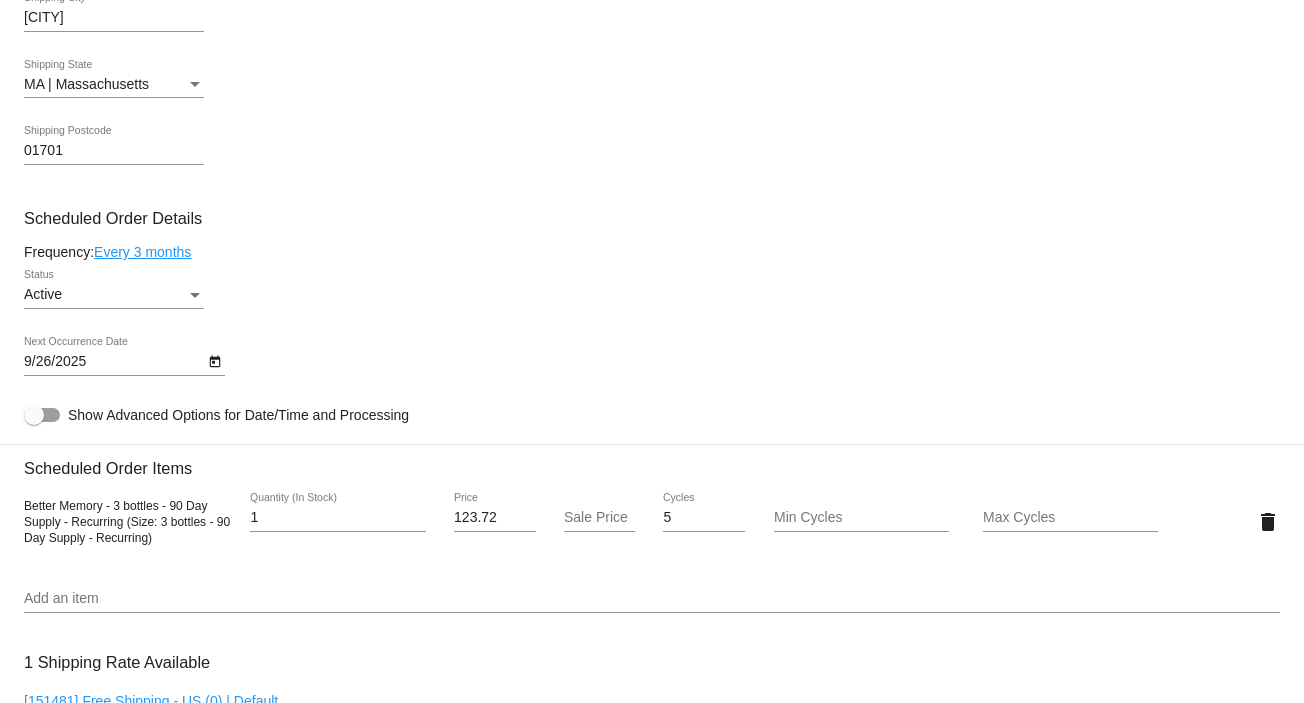 scroll, scrollTop: 993, scrollLeft: 0, axis: vertical 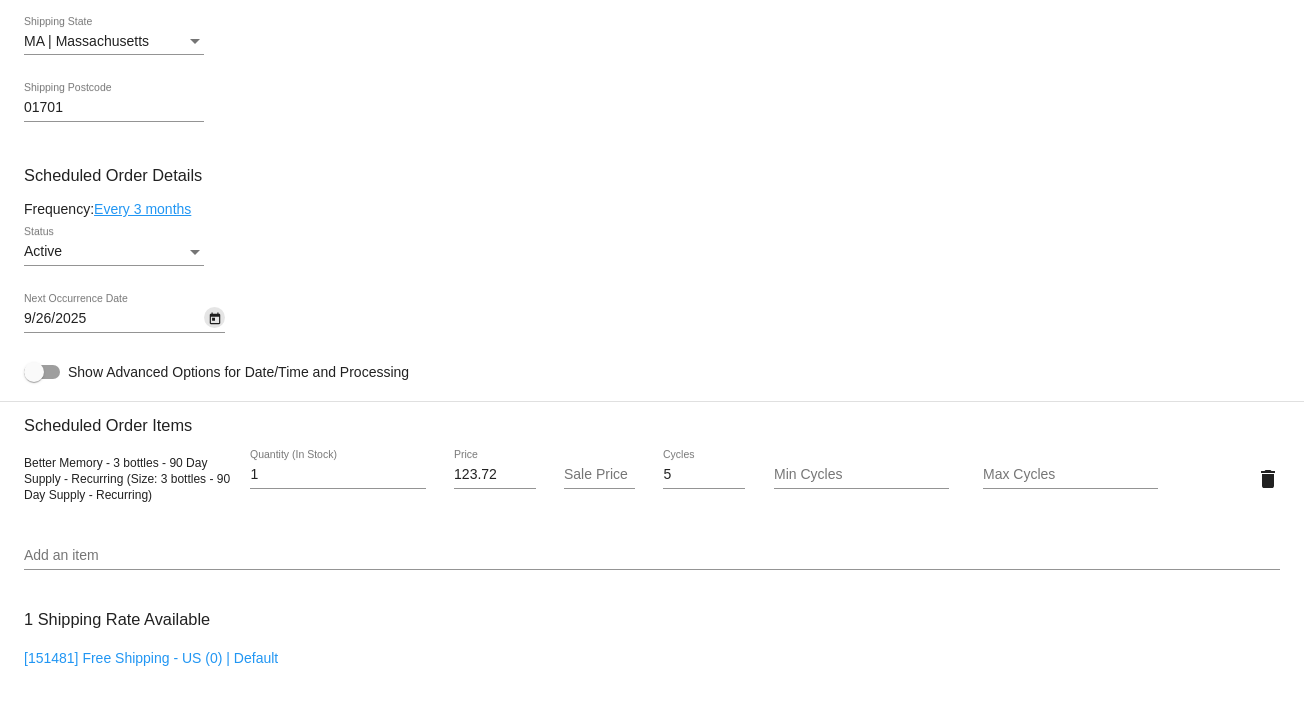 click 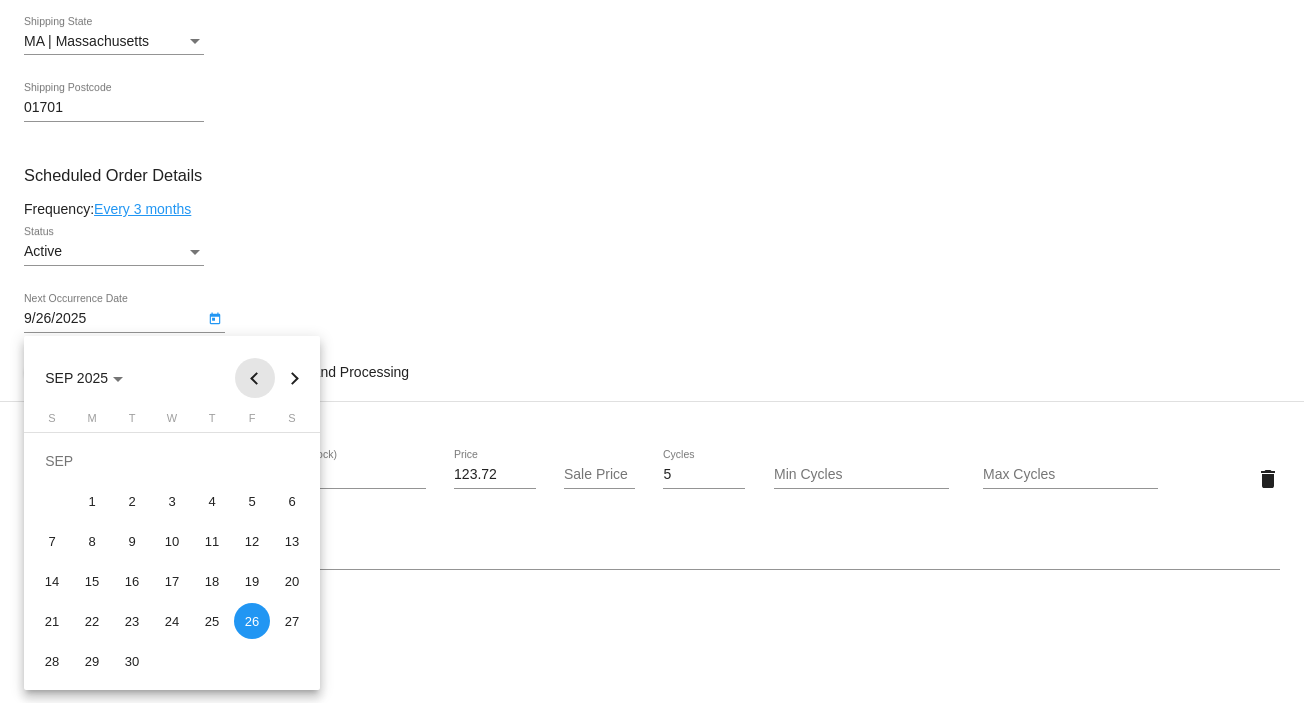 click at bounding box center (255, 378) 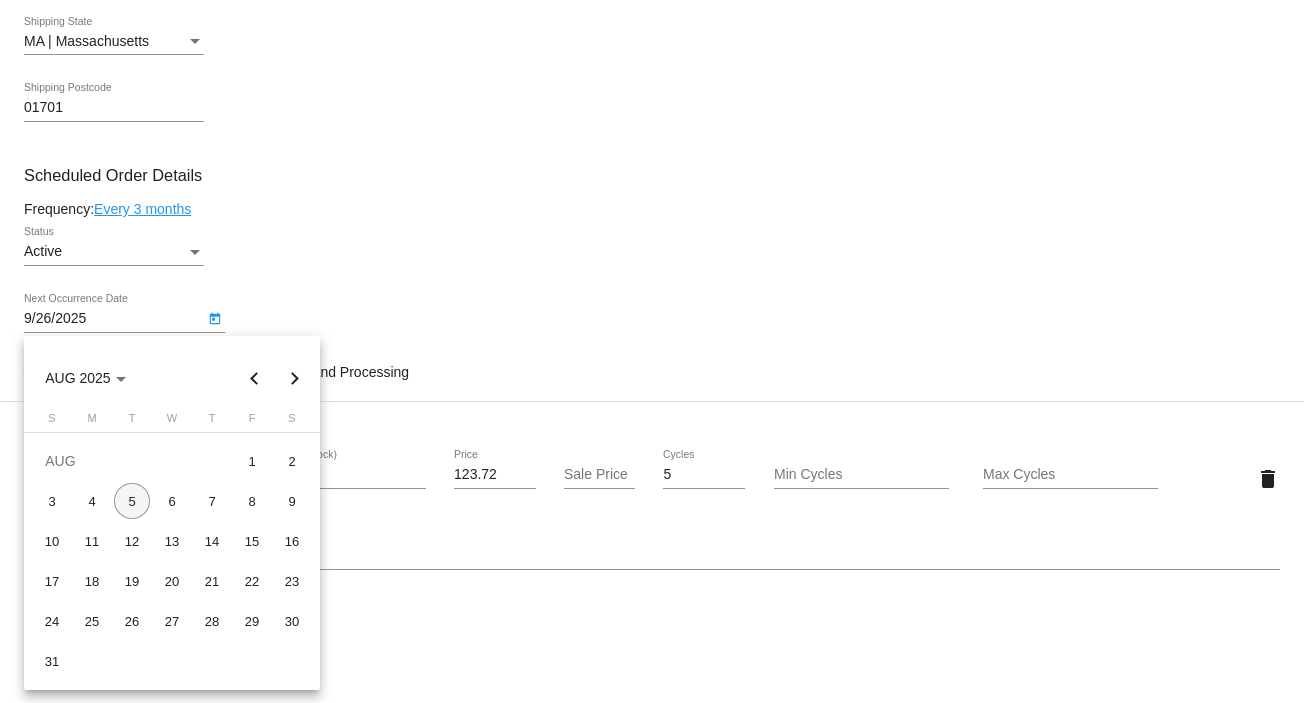 click on "5" at bounding box center (132, 501) 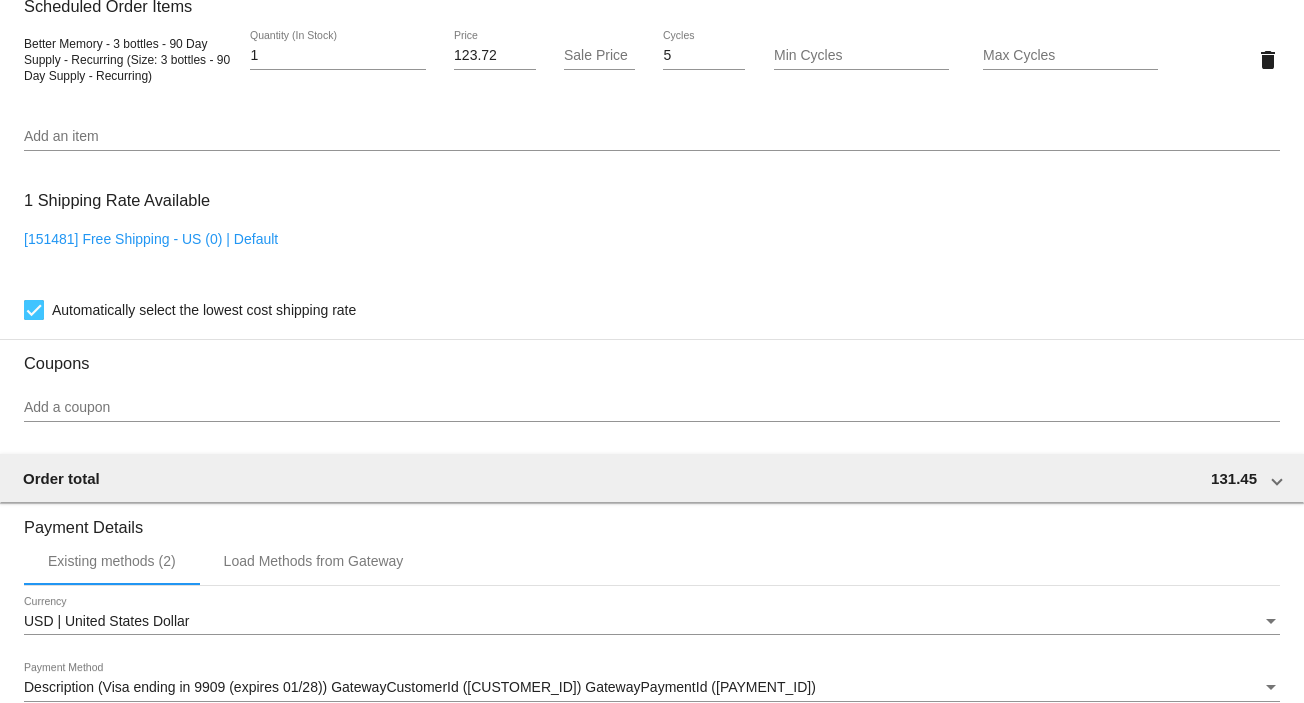 scroll, scrollTop: 1727, scrollLeft: 0, axis: vertical 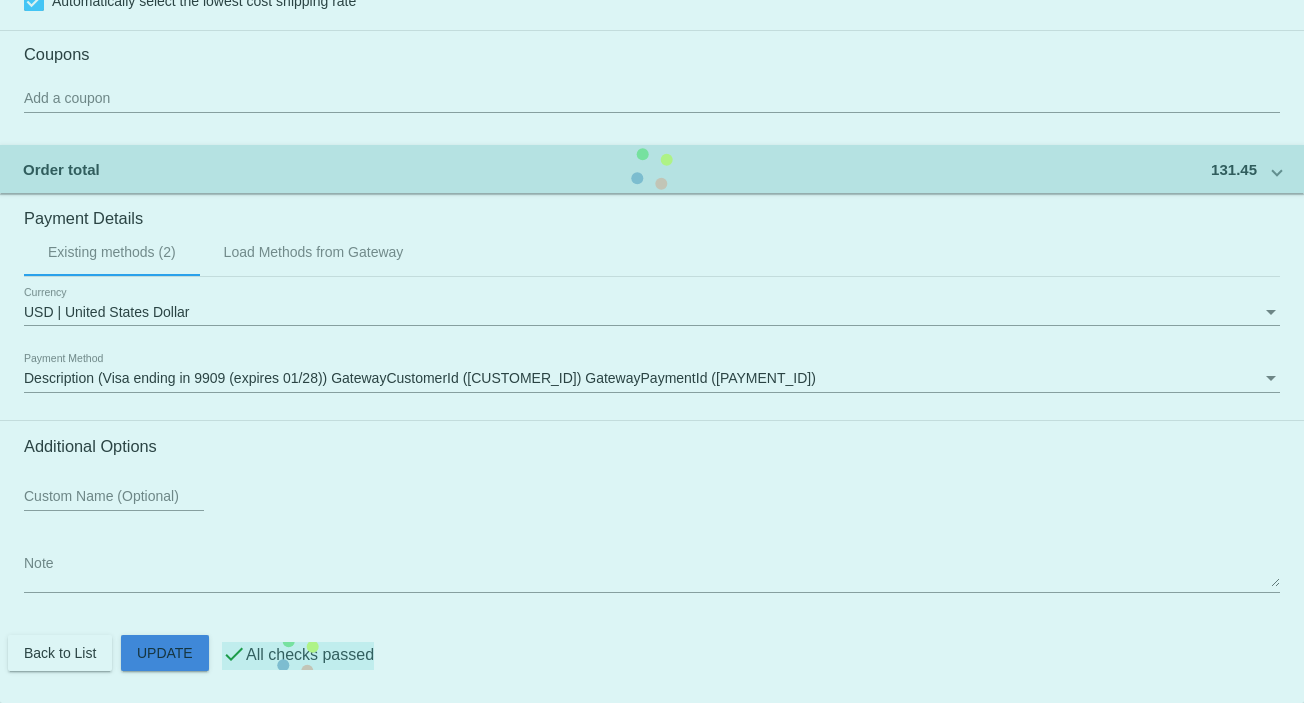 click on "Customer
894331: Mary Wolff-Salin
hermitage@verizon.net
Customer Shipping
Enter Shipping Address Select A Saved Address (0)
Mary
Shipping First Name
Wolff-Salin
Shipping Last Name
US | USA
Shipping Country
933 Central St
Shipping Street 1
Apt. 114
Shipping Street 2
Framingham
Shipping City
MA | Massachusetts
Shipping State
01701
Shipping Postcode
Scheduled Order Details
Frequency:
Every 3 months
Active" 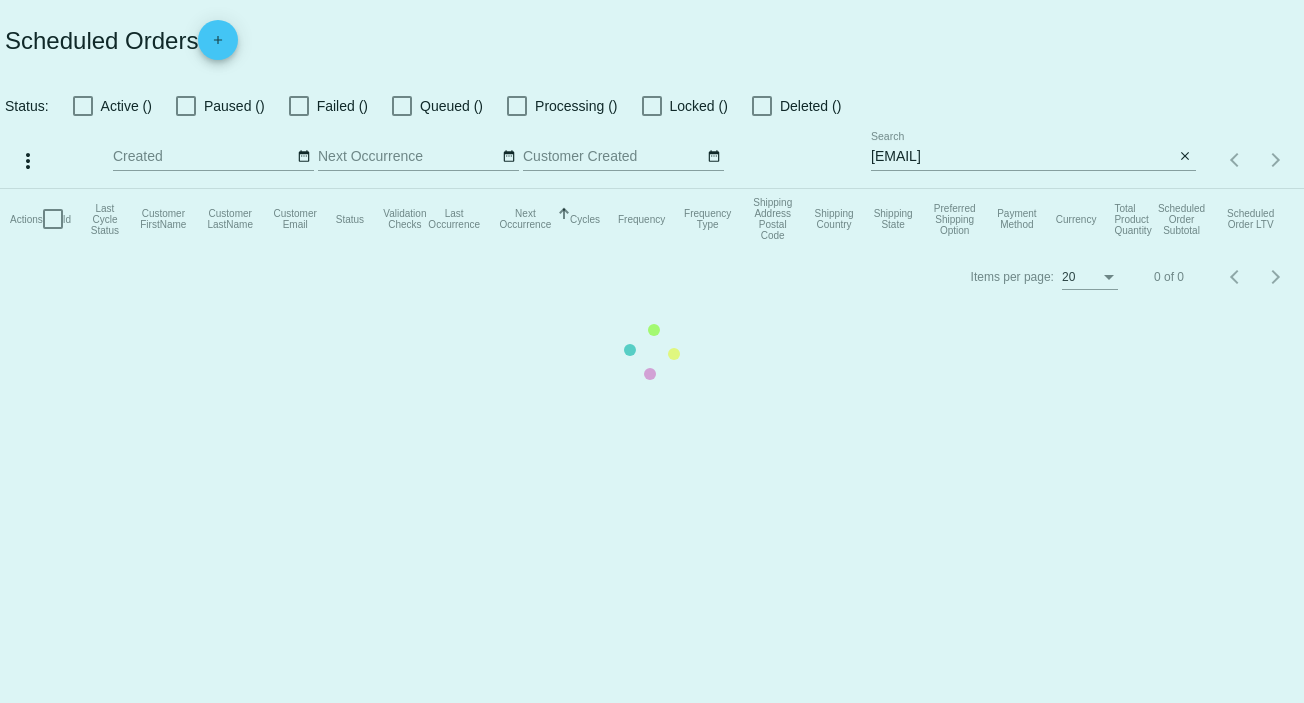 scroll, scrollTop: 0, scrollLeft: 0, axis: both 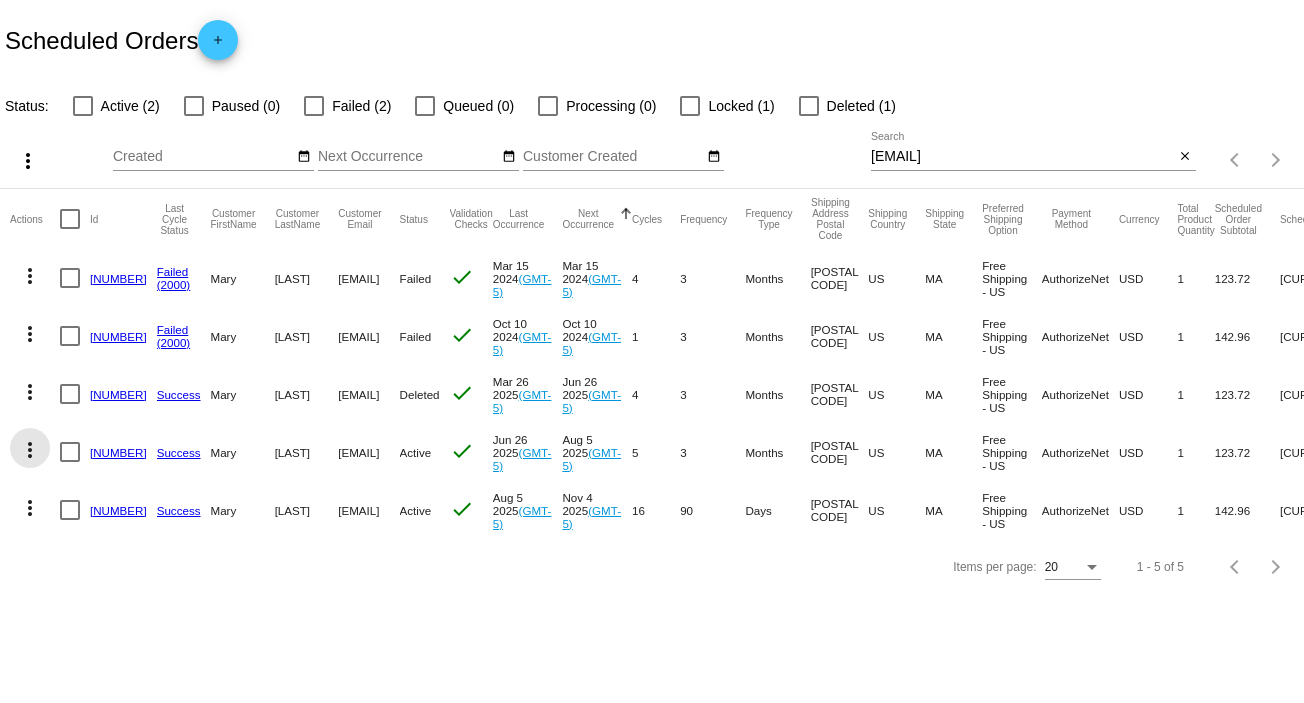 click on "more_vert" 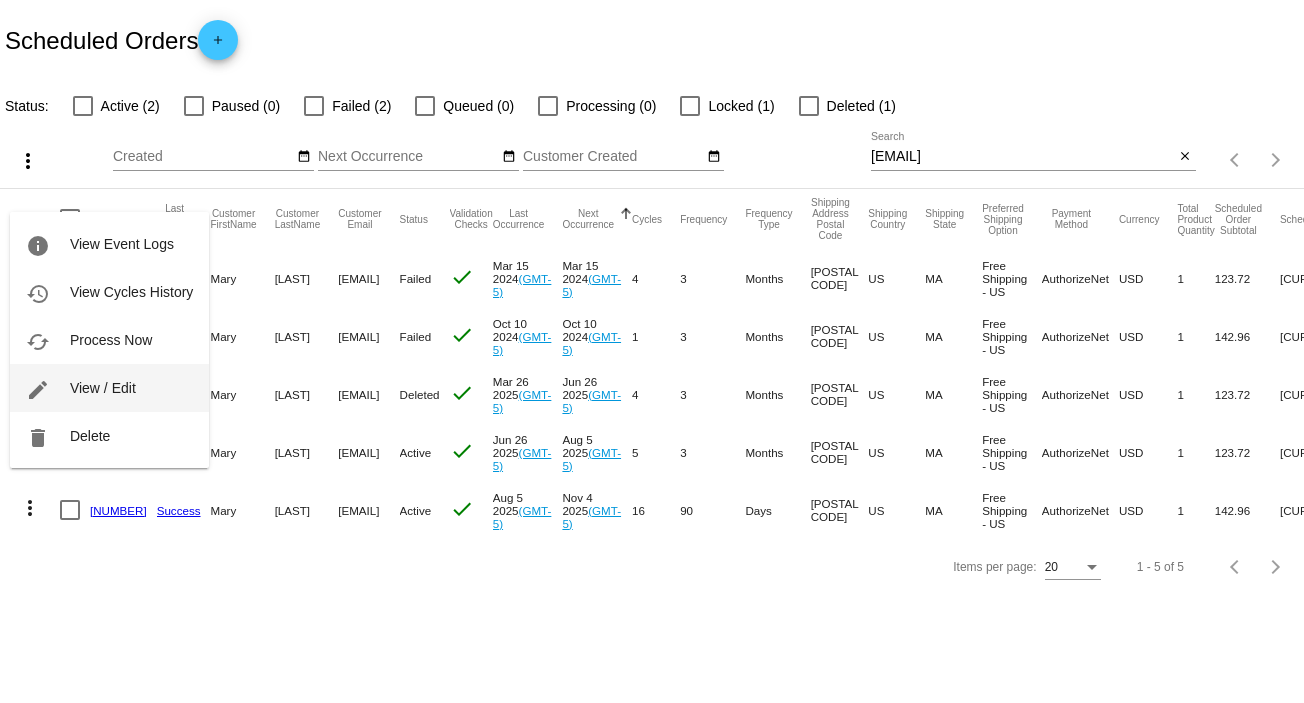 click on "View / Edit" at bounding box center (103, 388) 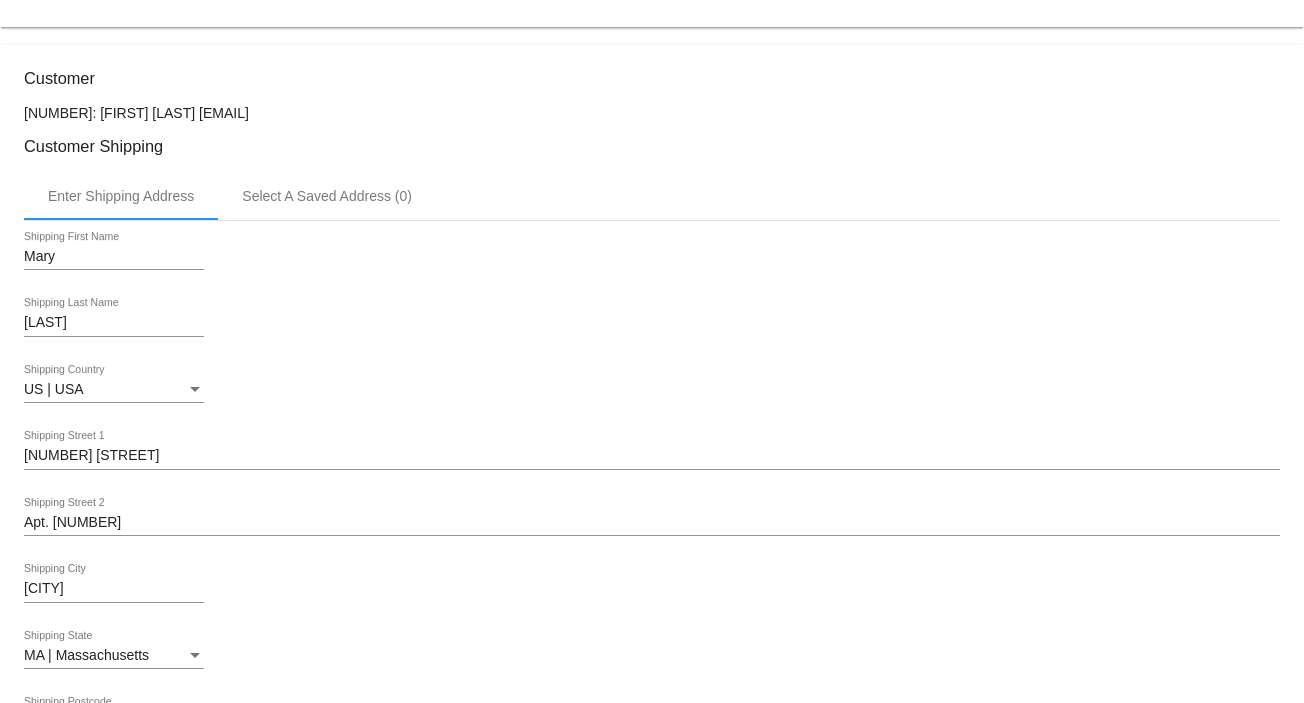 scroll, scrollTop: 268, scrollLeft: 0, axis: vertical 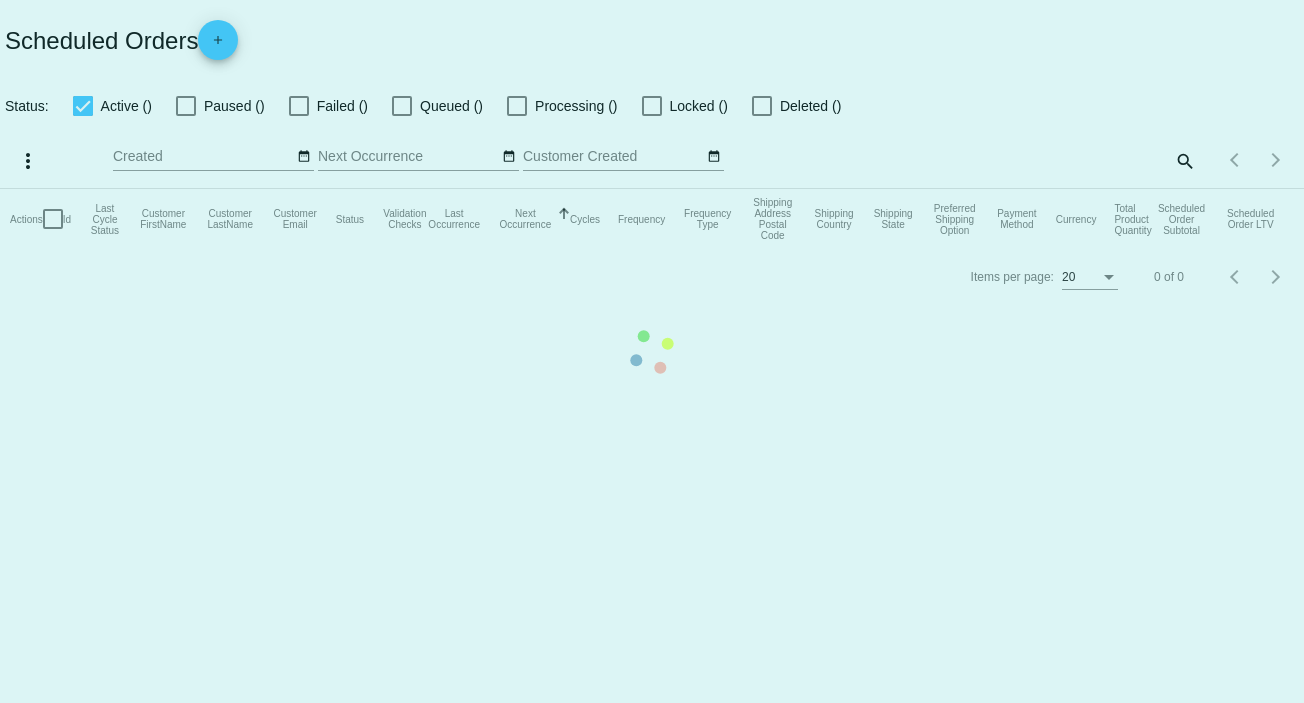 checkbox on "false" 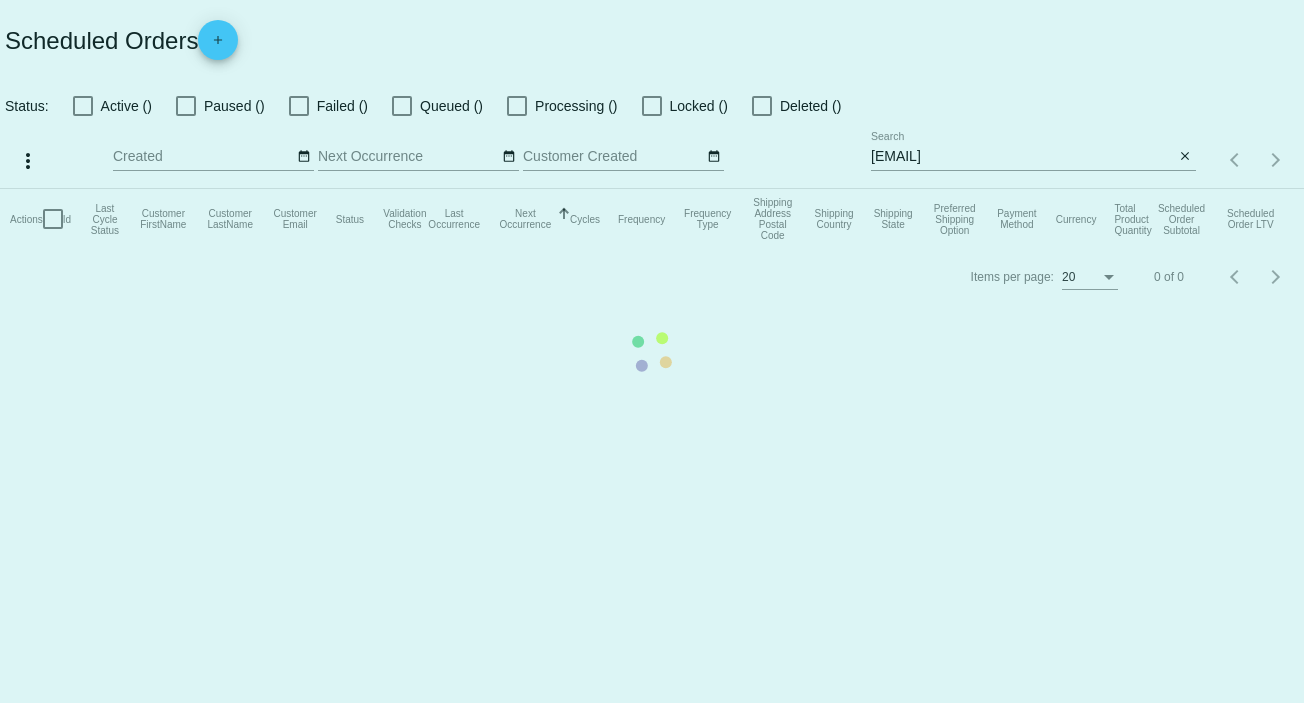 scroll, scrollTop: 0, scrollLeft: 0, axis: both 